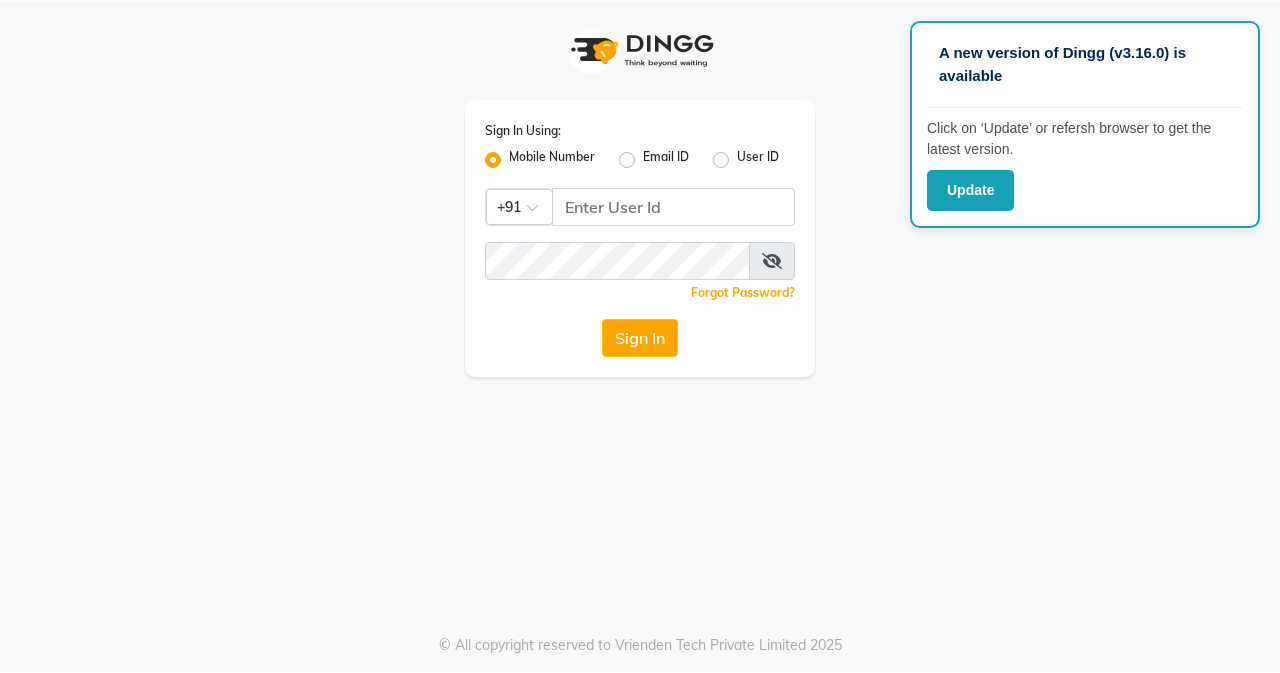 scroll, scrollTop: 0, scrollLeft: 0, axis: both 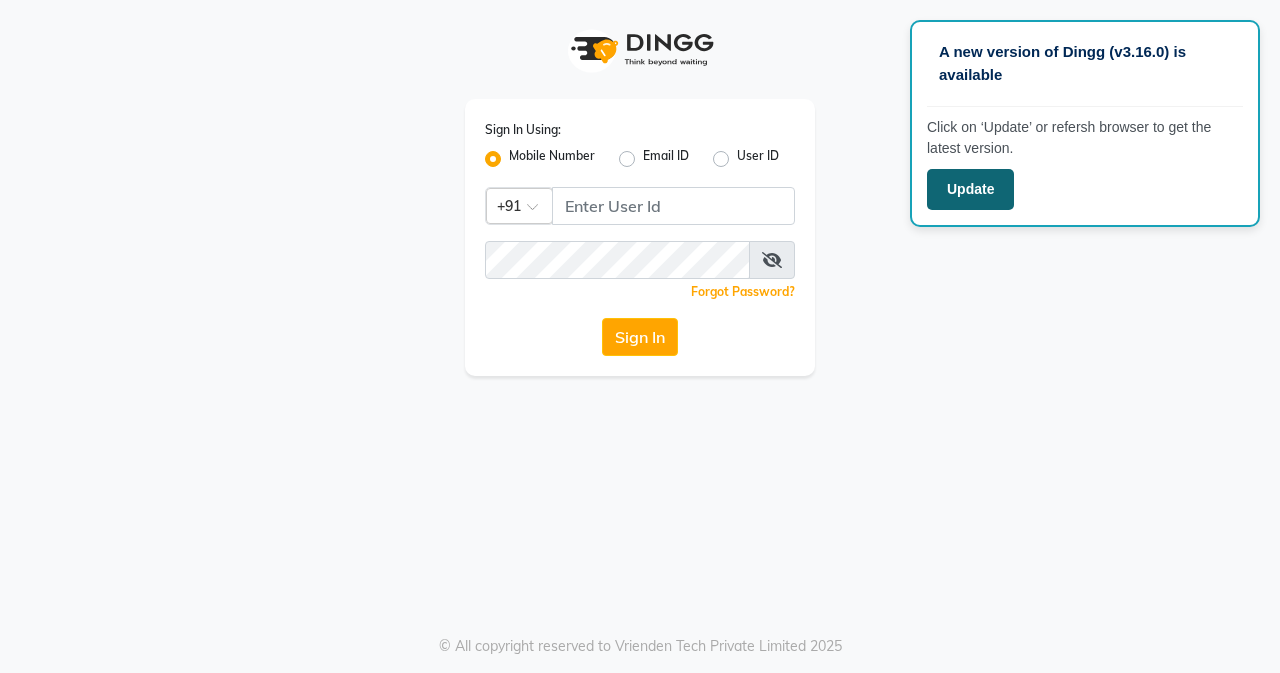 click on "Update" 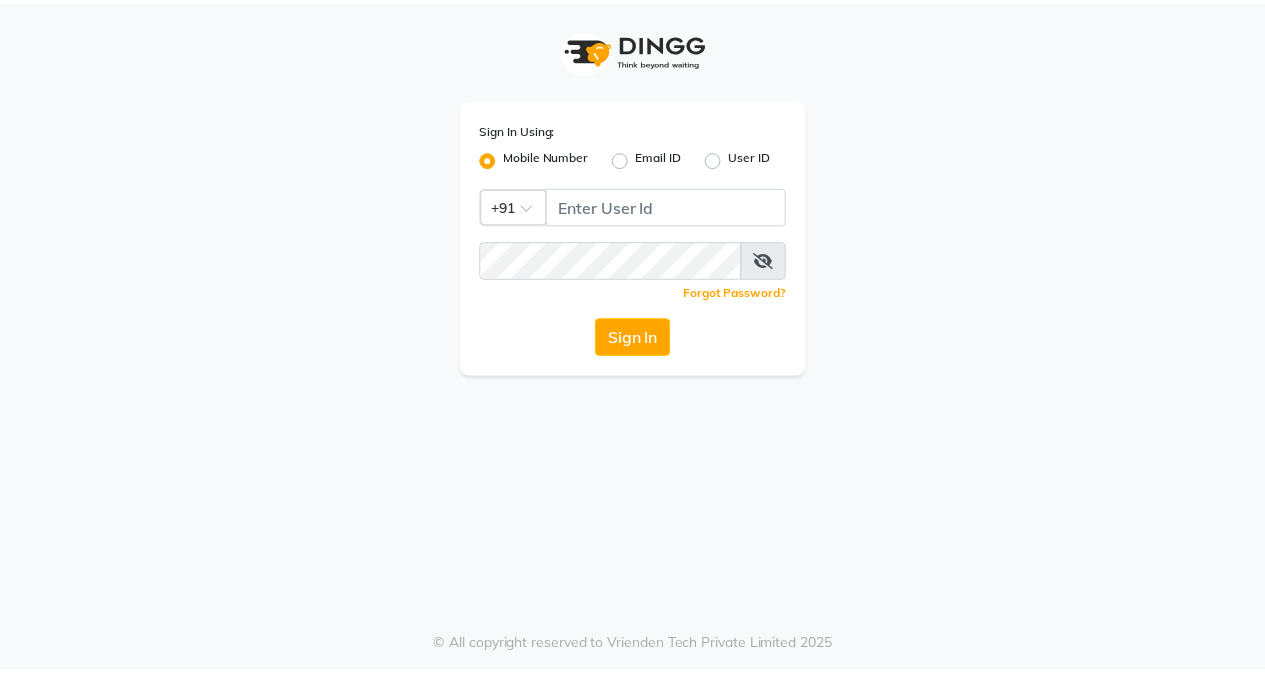 scroll, scrollTop: 0, scrollLeft: 0, axis: both 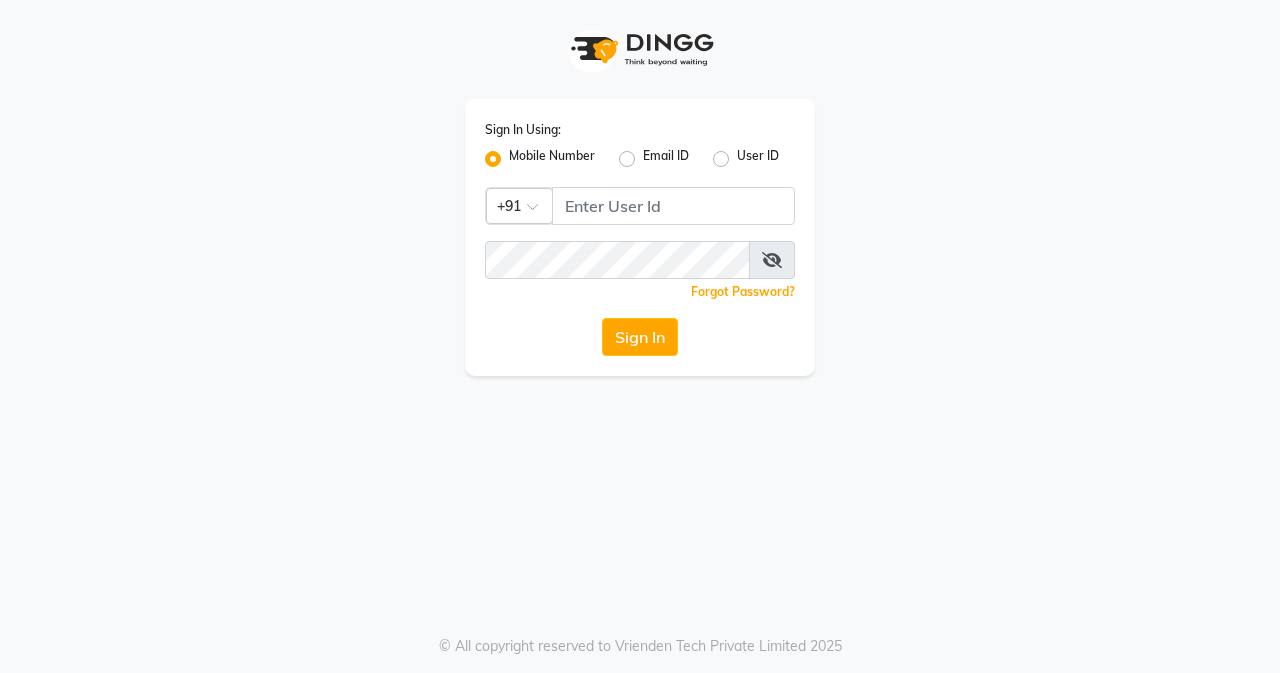 click on "Sign In Using: Mobile Number Email ID User ID Country Code × +91  Remember me Forgot Password?  Sign In" 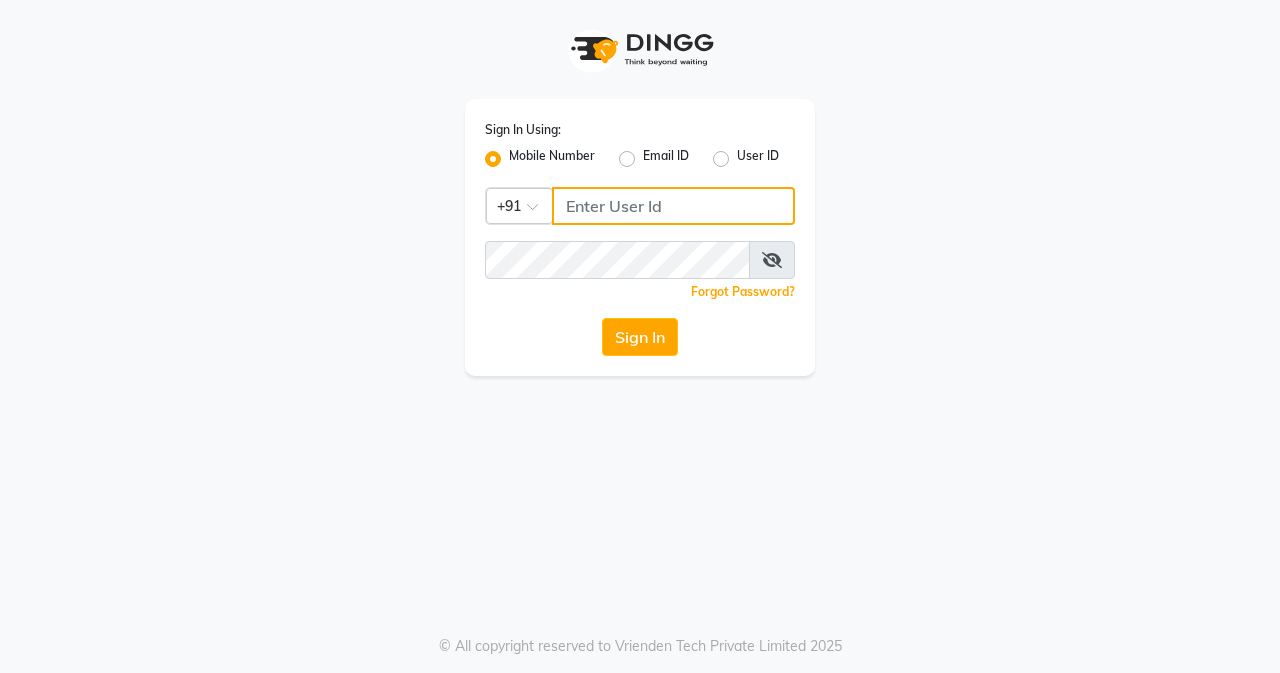 click 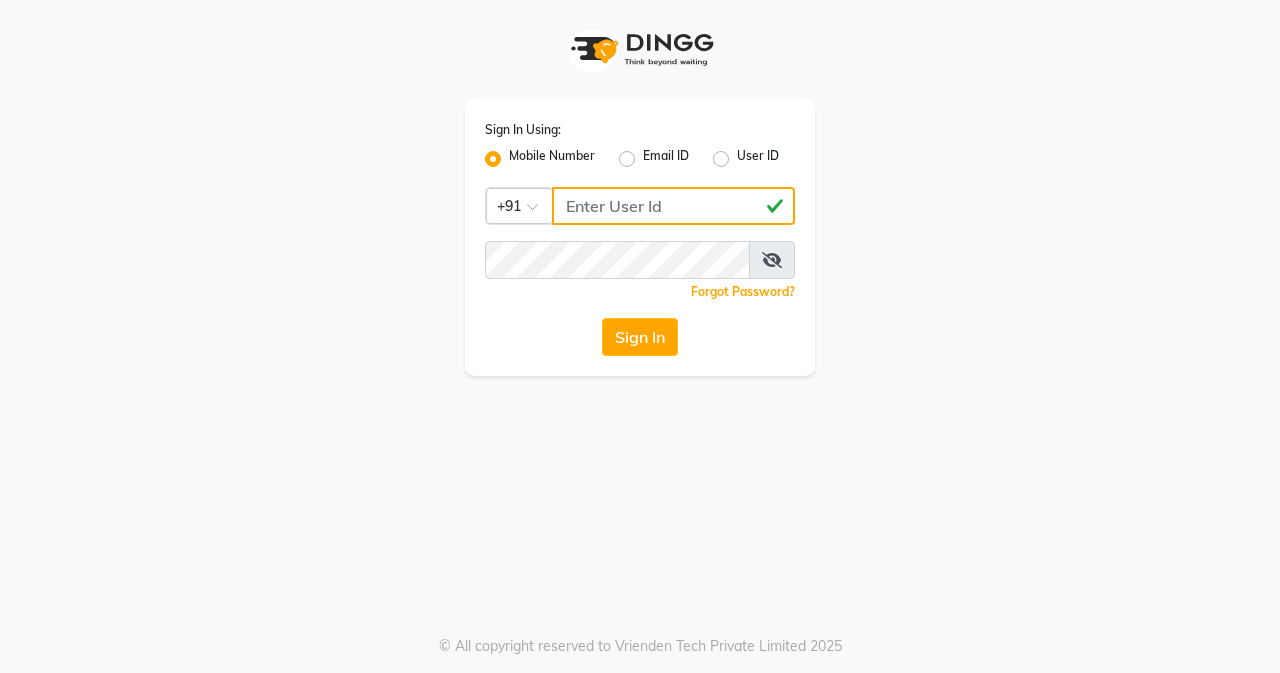 type on "[PHONE]" 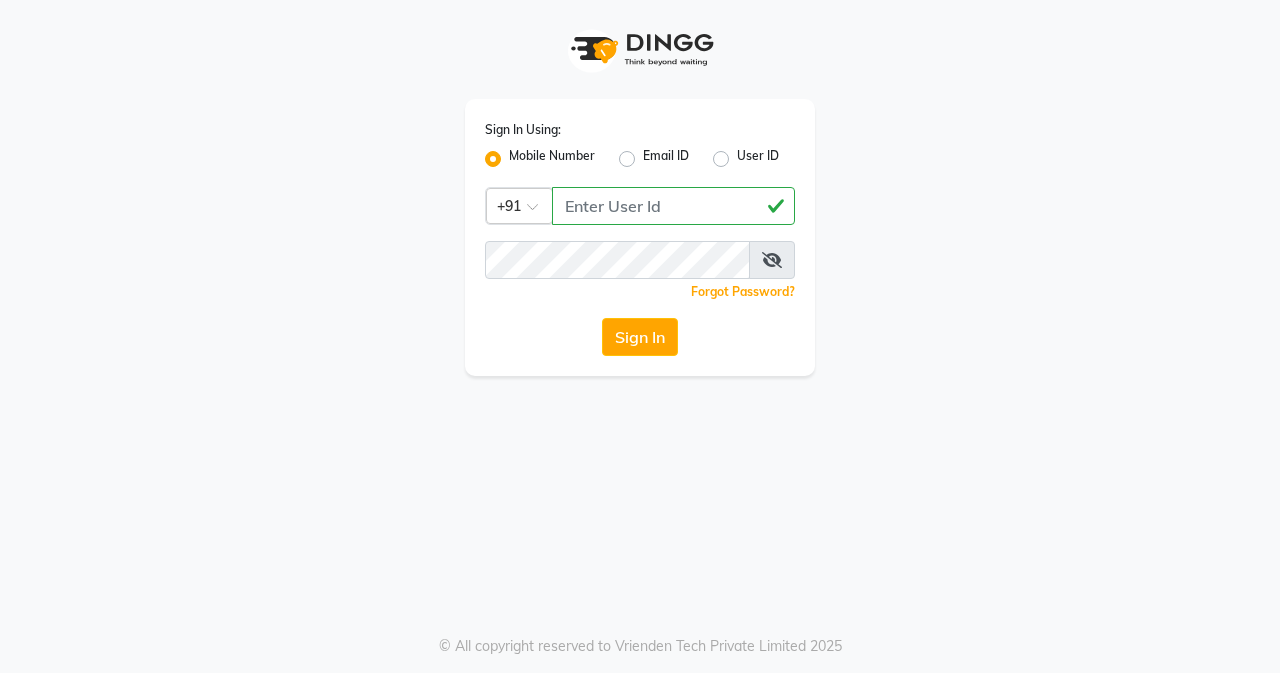 click on "Forgot Password?" 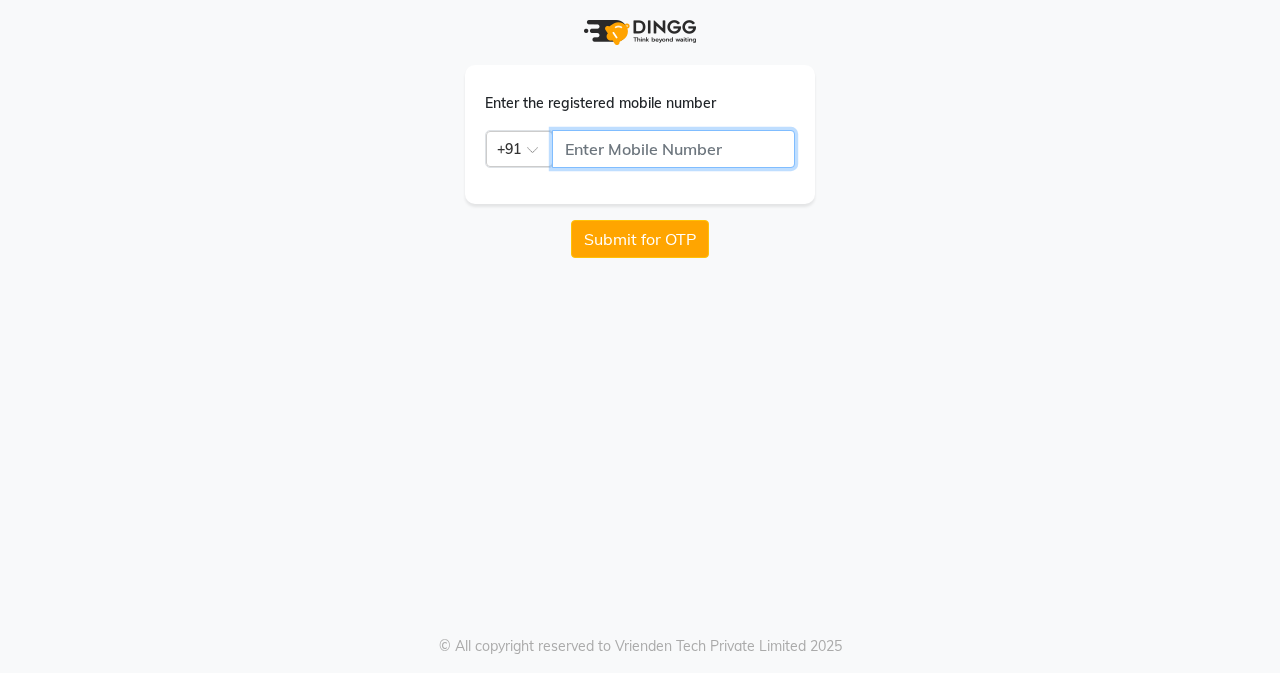 click 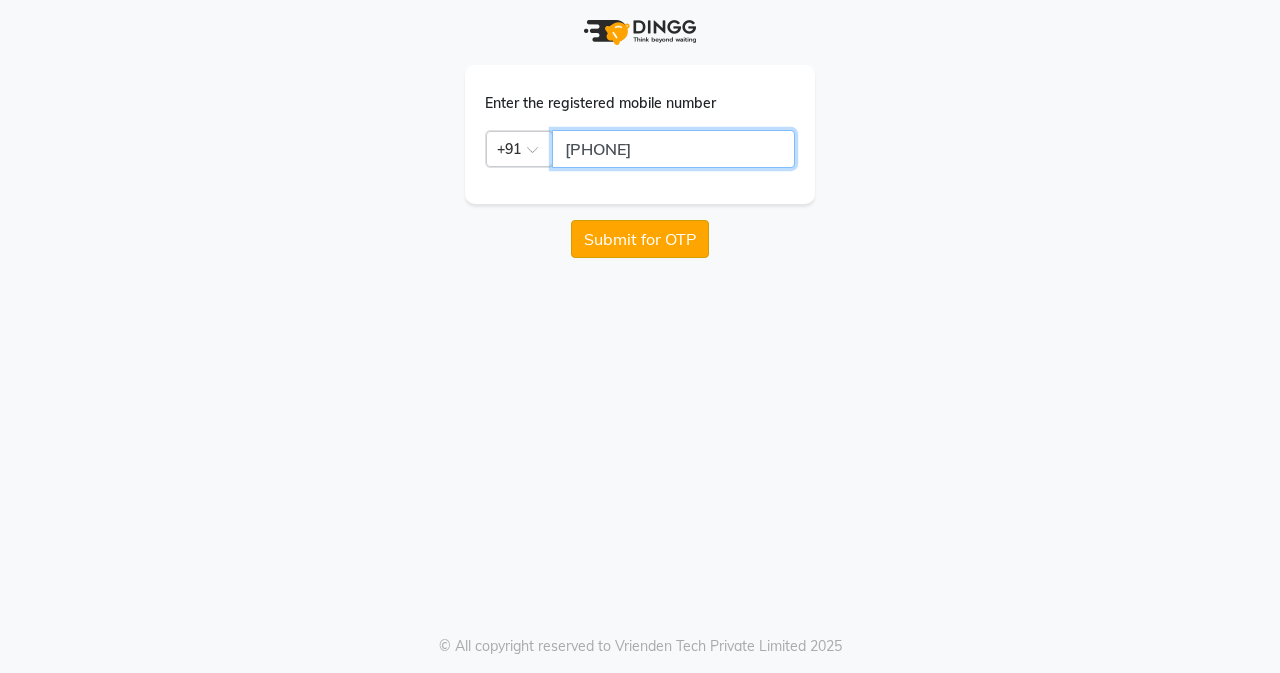 type on "[PHONE]" 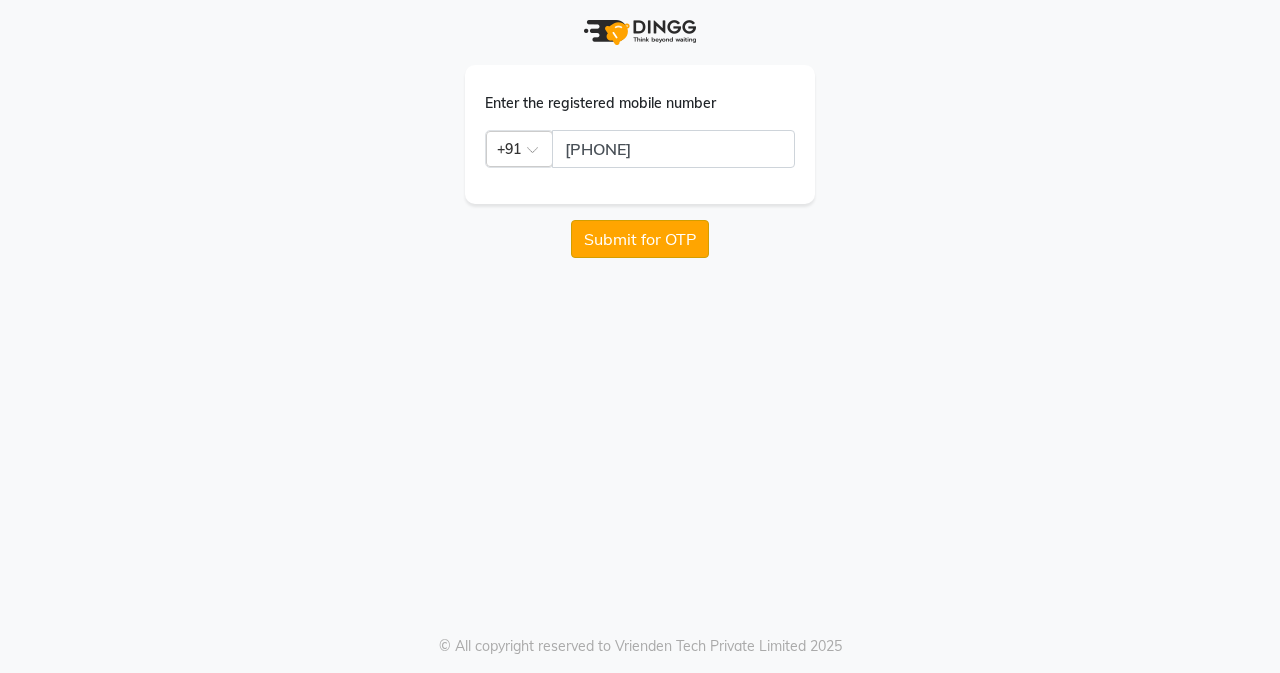 click on "Submit for OTP" 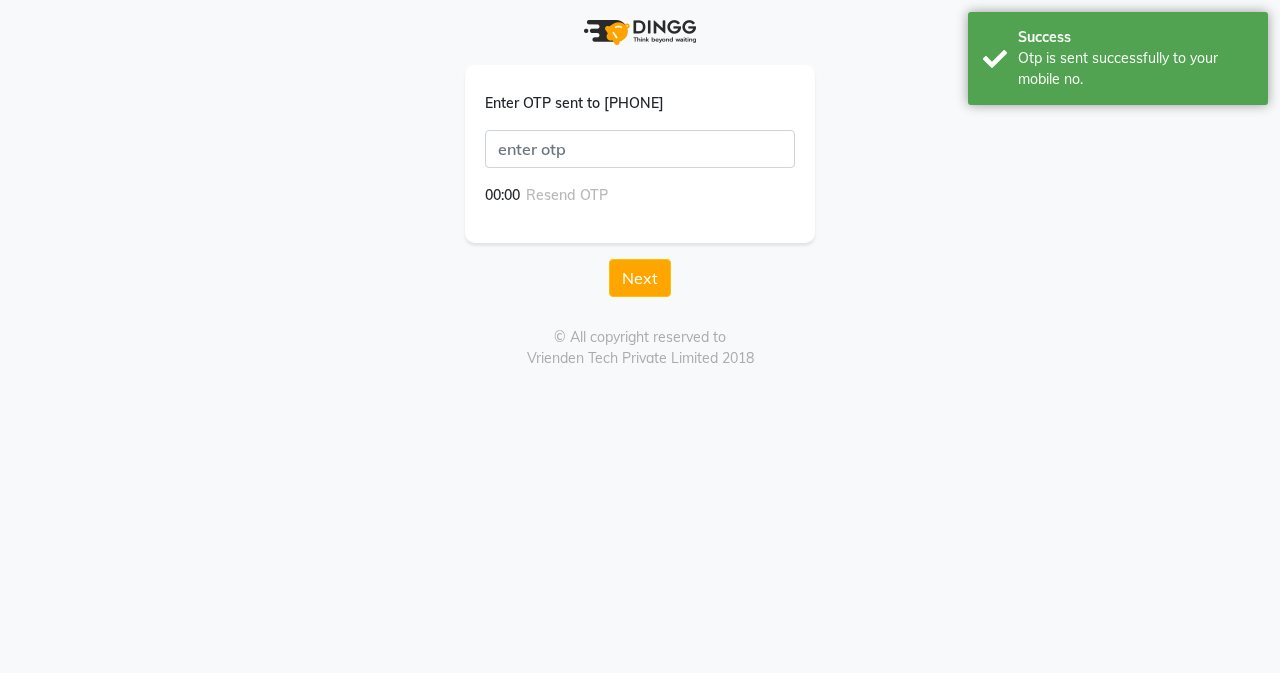 click on "Enter OTP sent to [PHONE] 00:00 Resend OTP" 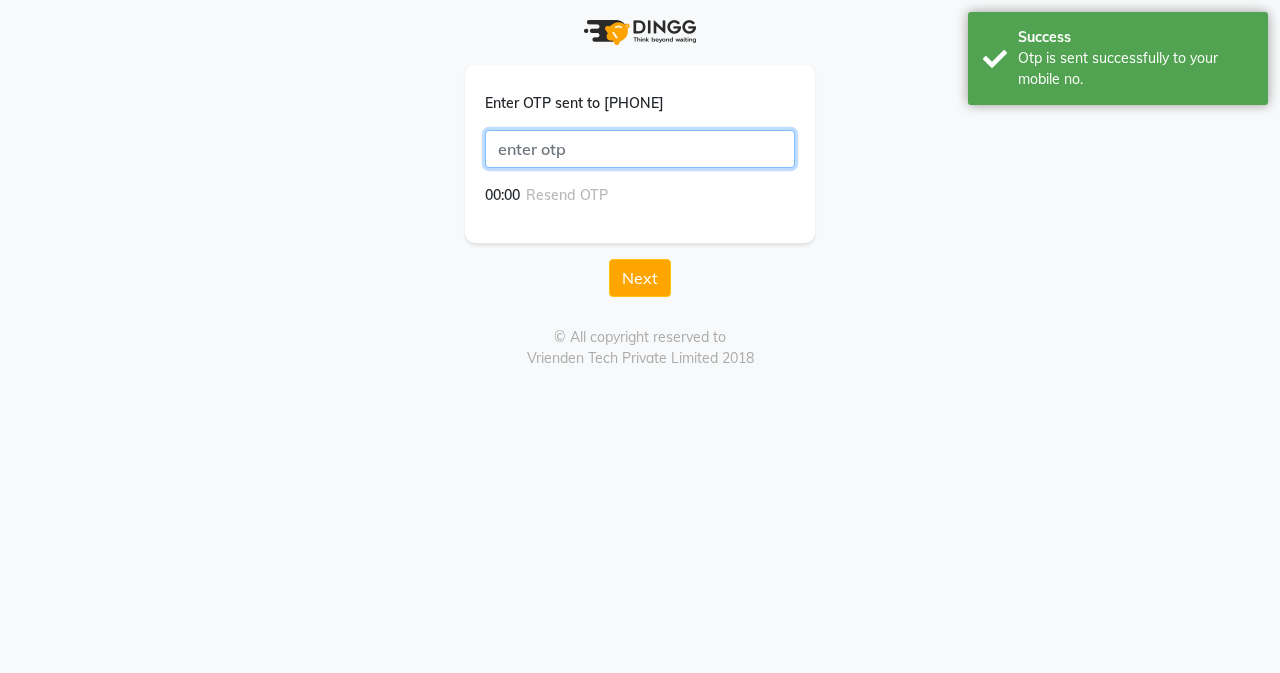 click 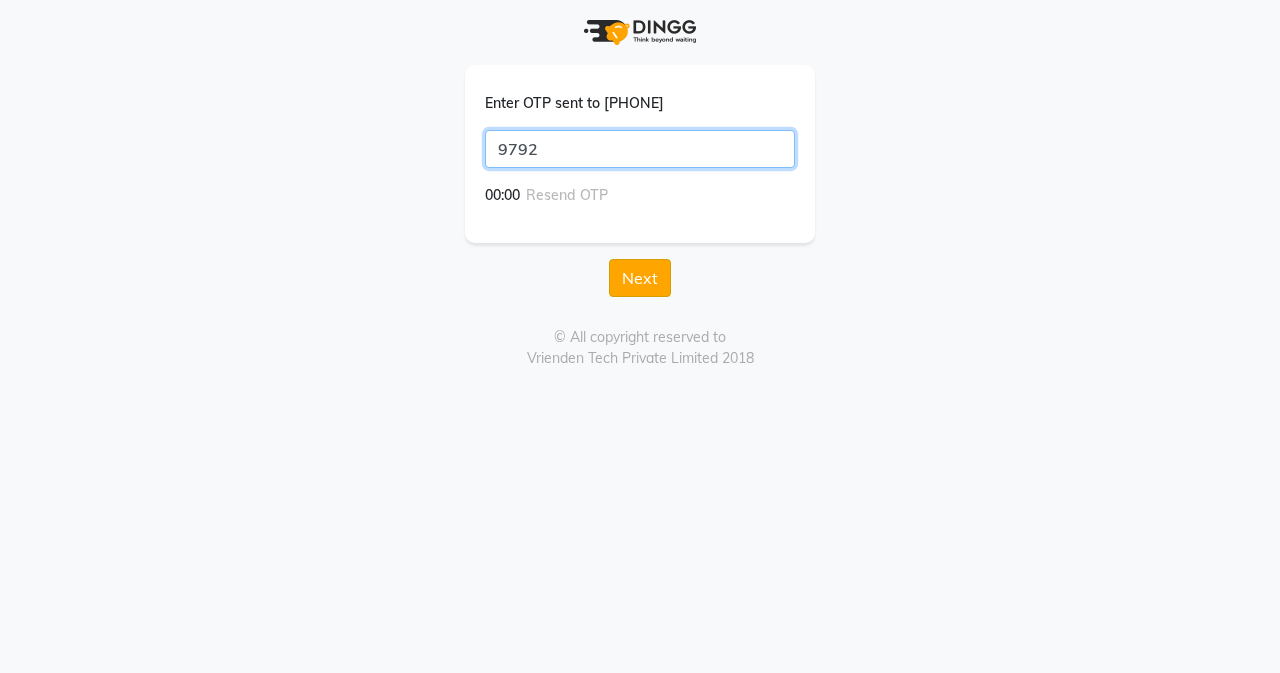 type on "9792" 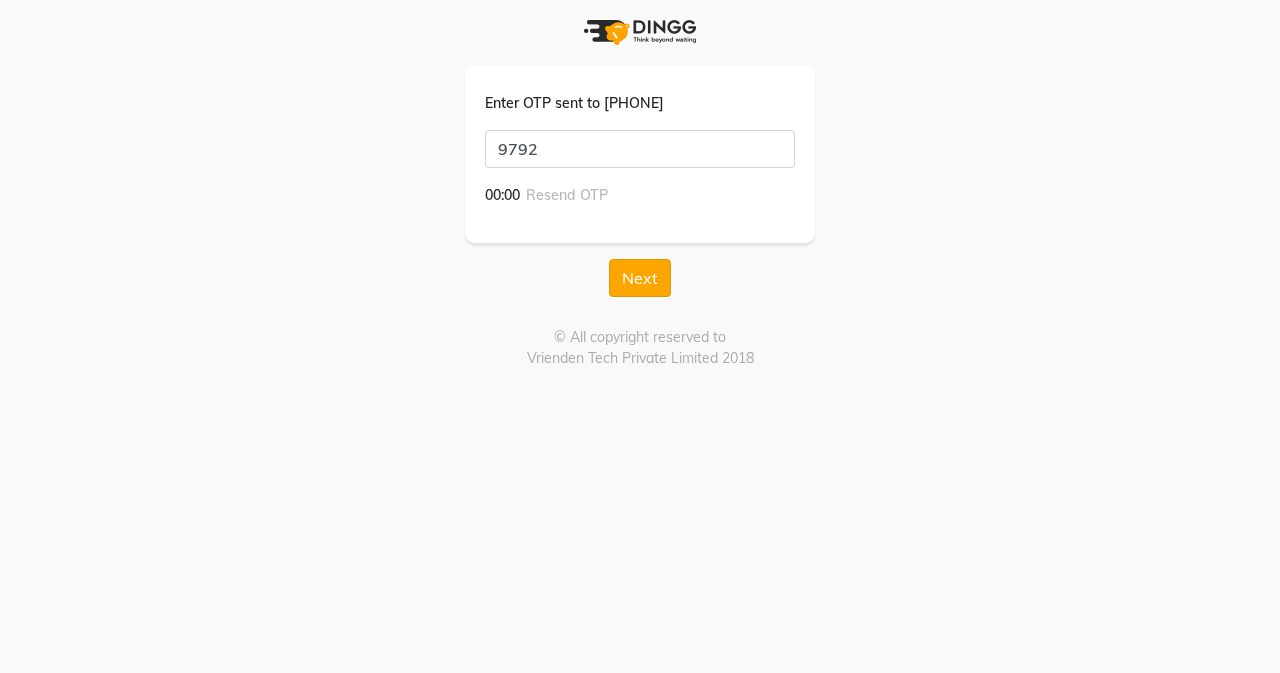 click on "Next" 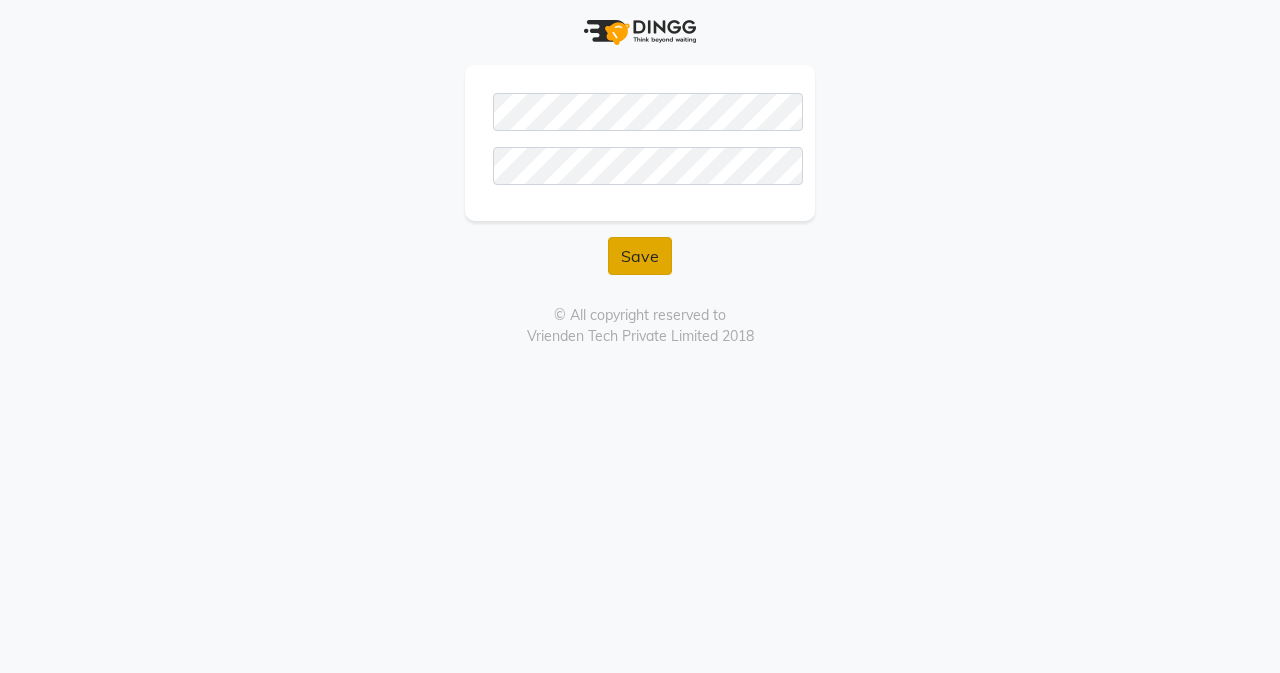 click on "Save" 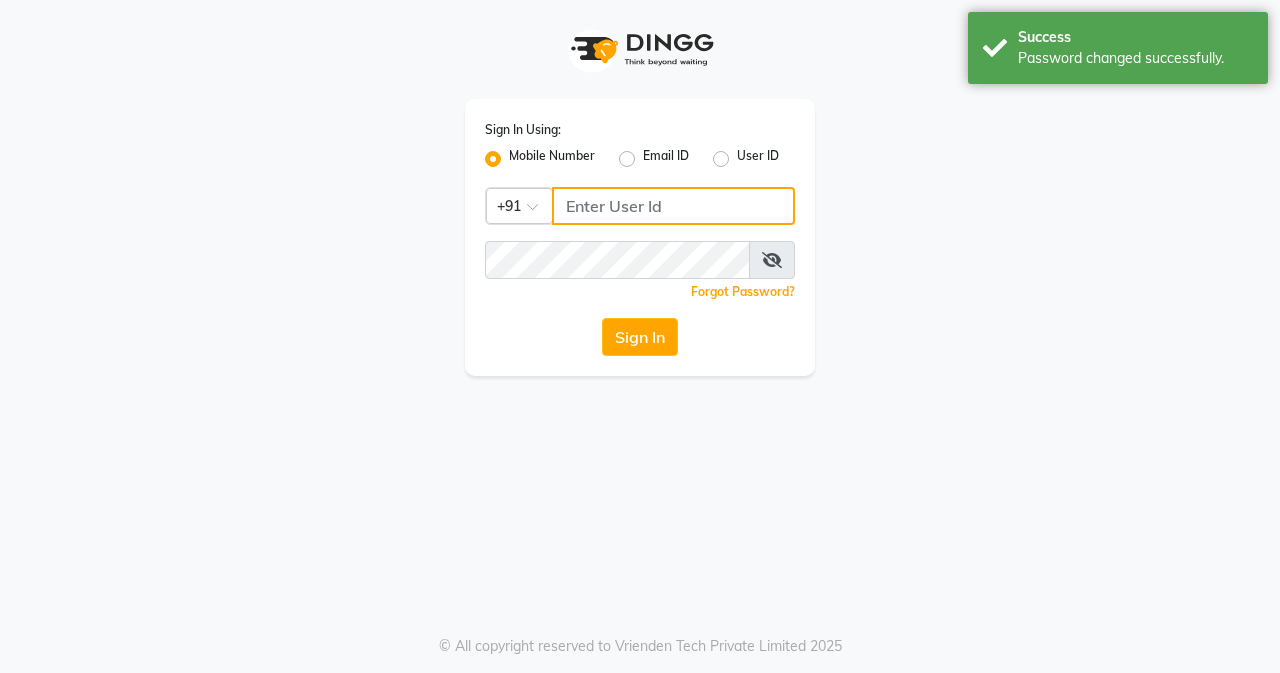 click 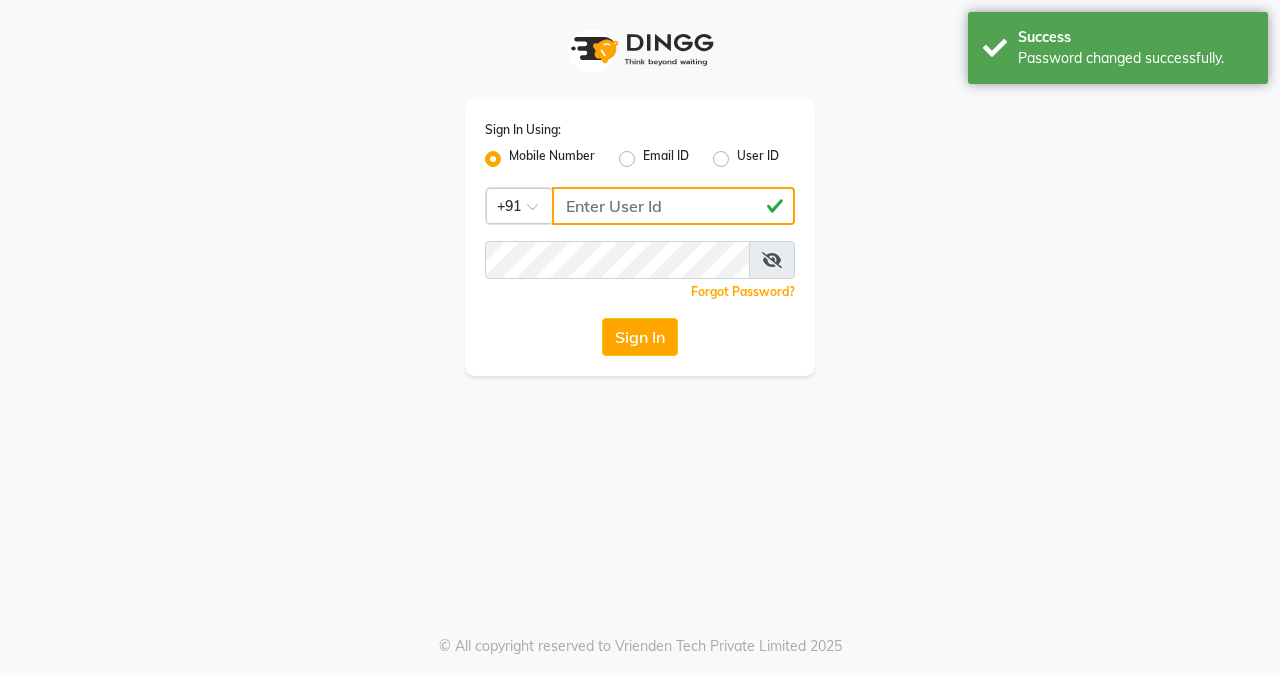 drag, startPoint x: 569, startPoint y: 204, endPoint x: 700, endPoint y: 211, distance: 131.18689 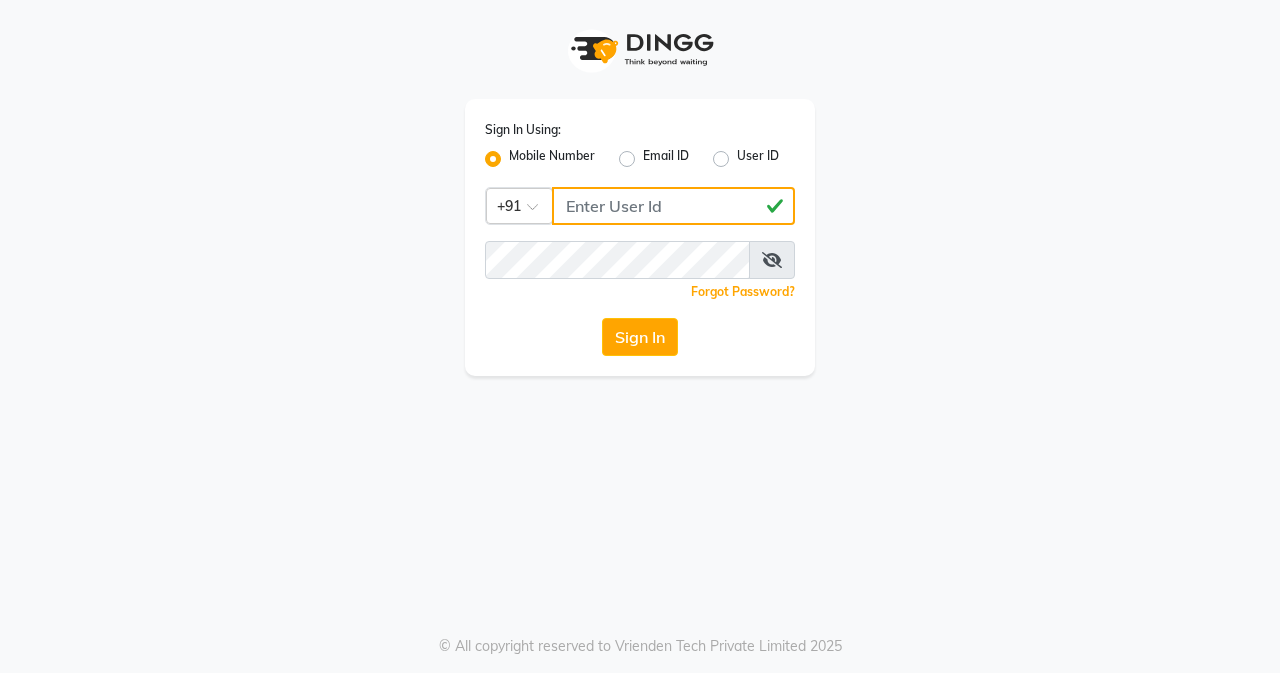 type on "[PHONE]" 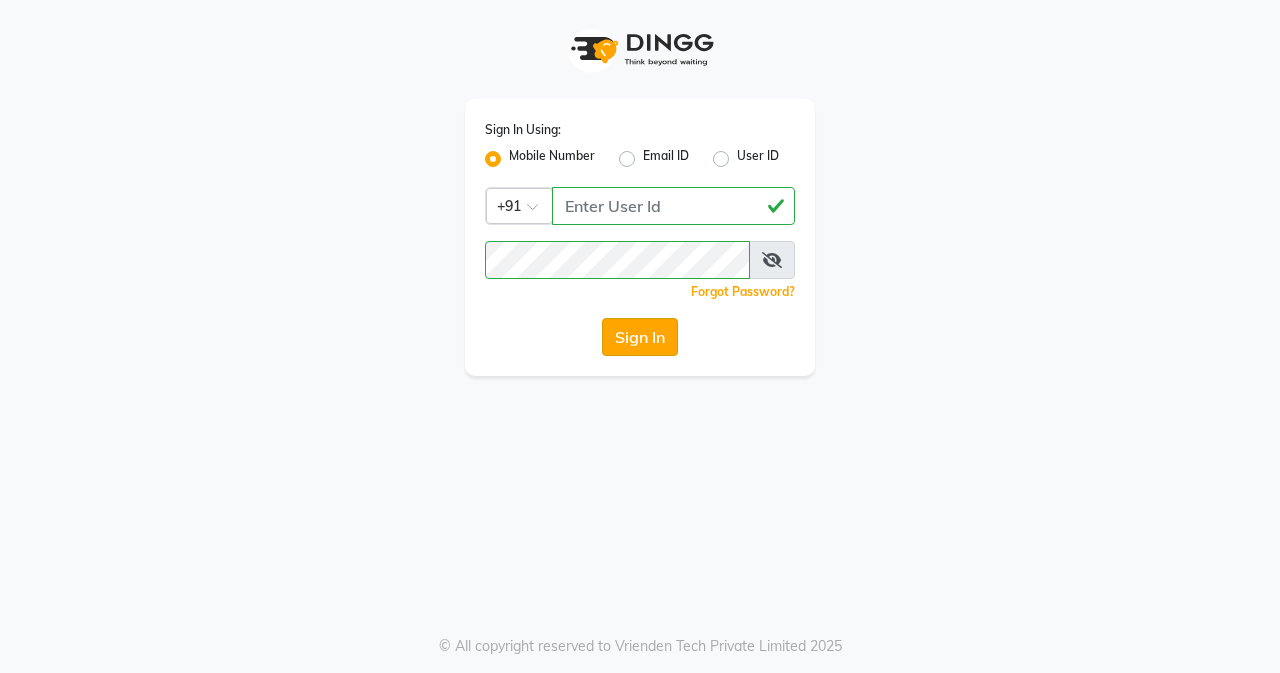 click on "Sign In" 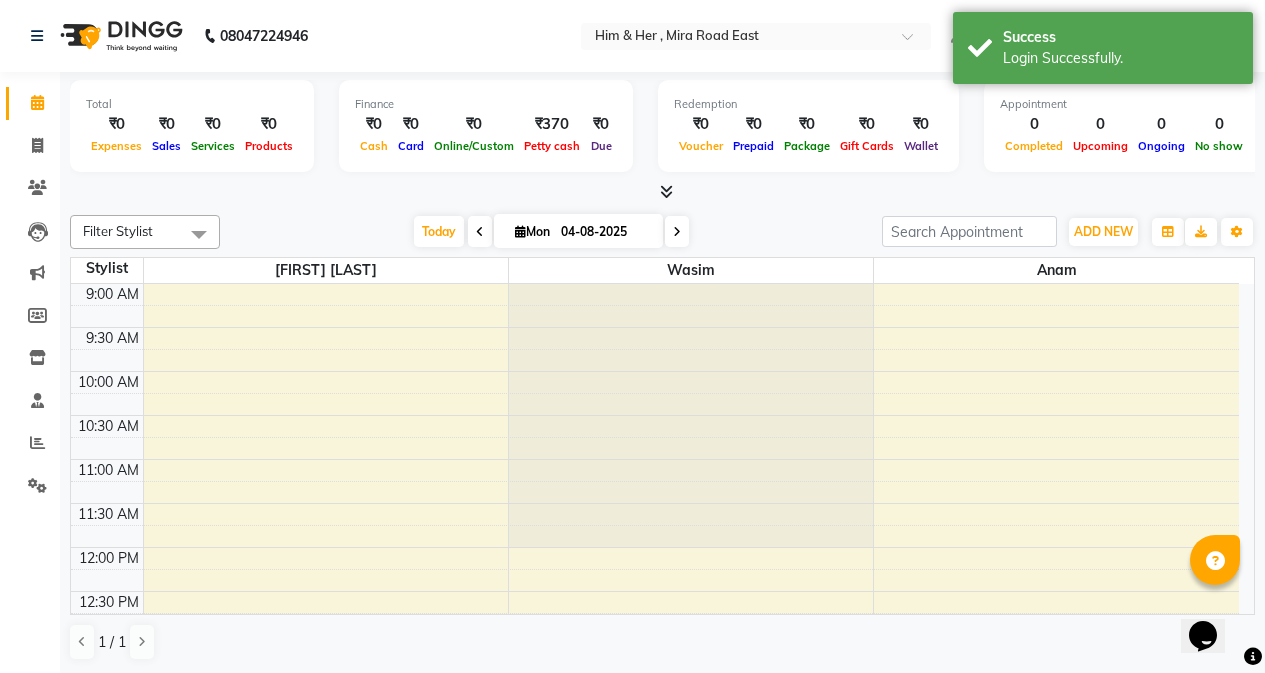 scroll, scrollTop: 0, scrollLeft: 0, axis: both 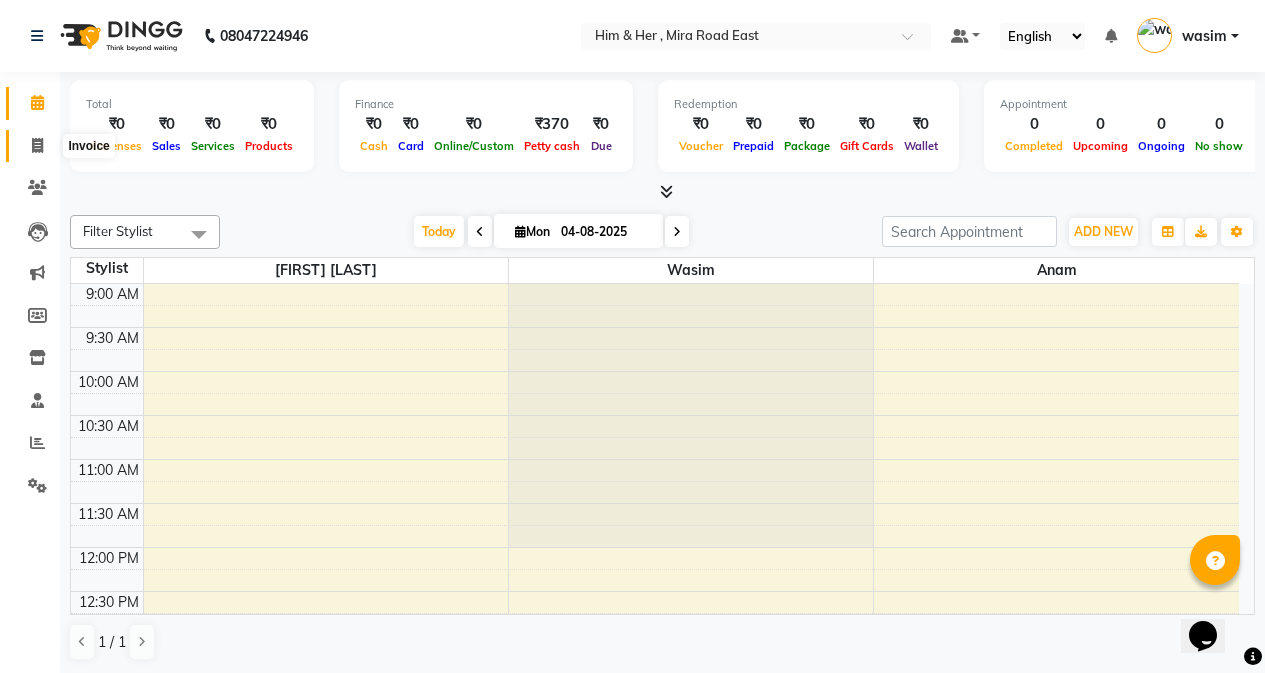 click 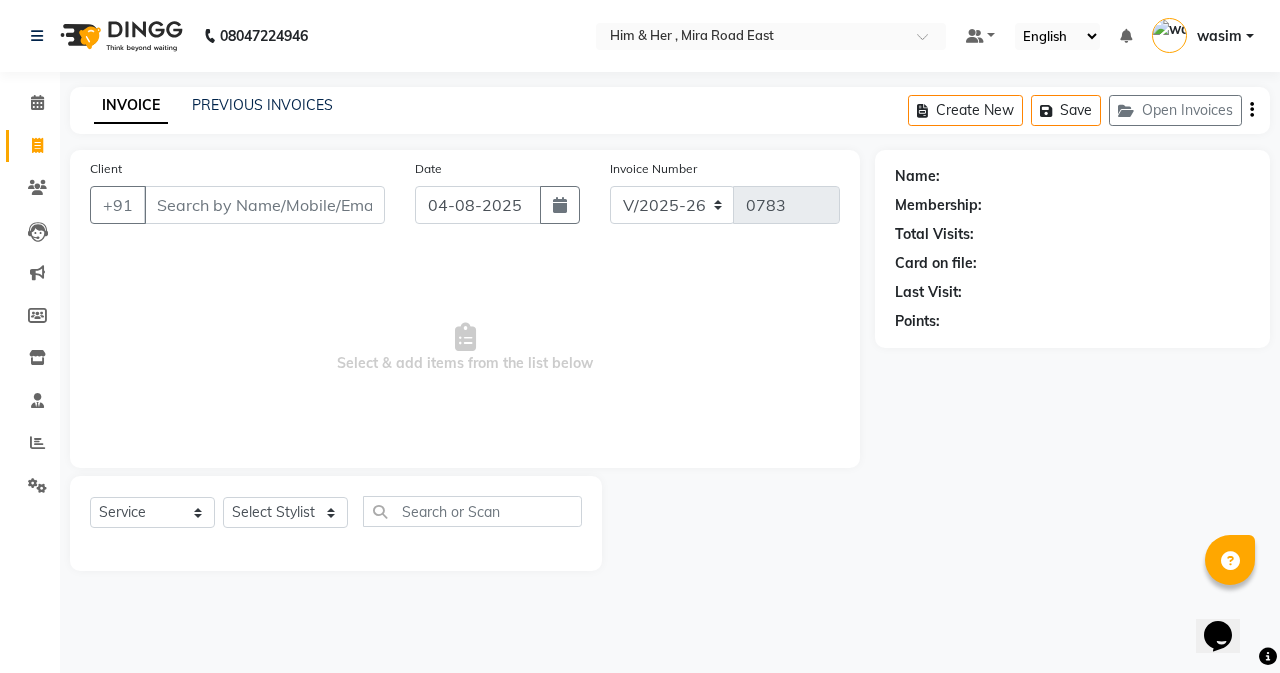 click on "Client" at bounding box center [264, 205] 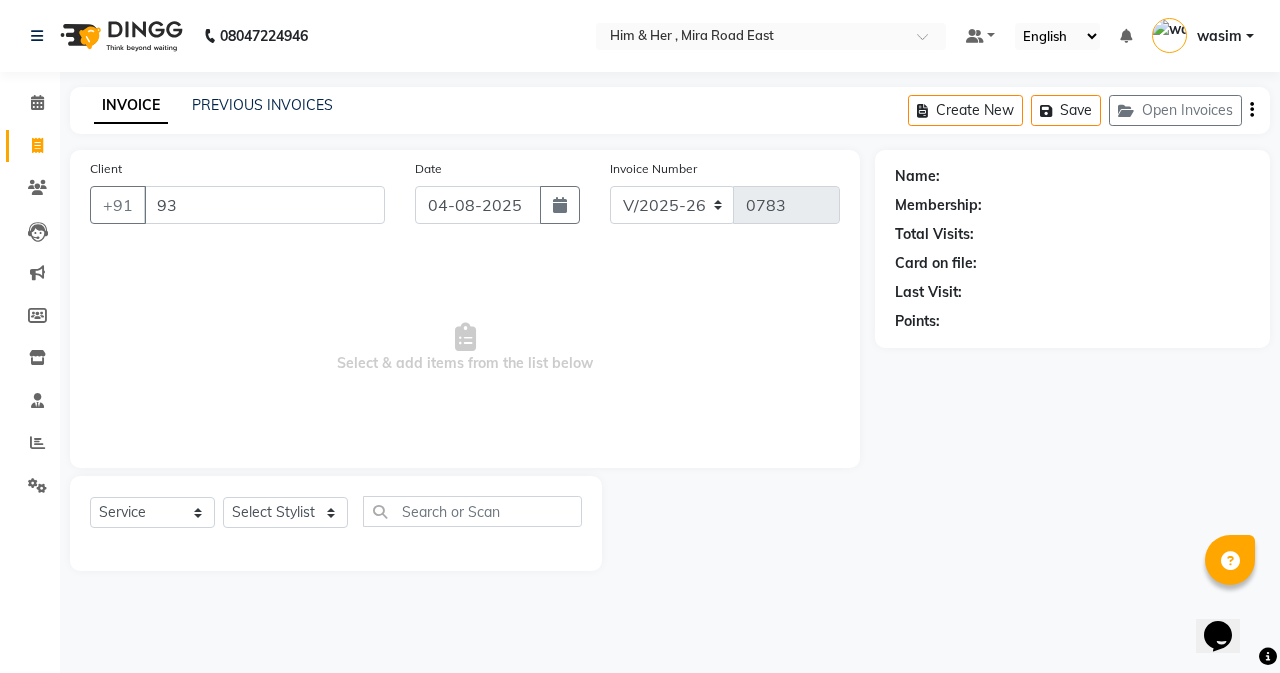 type on "9" 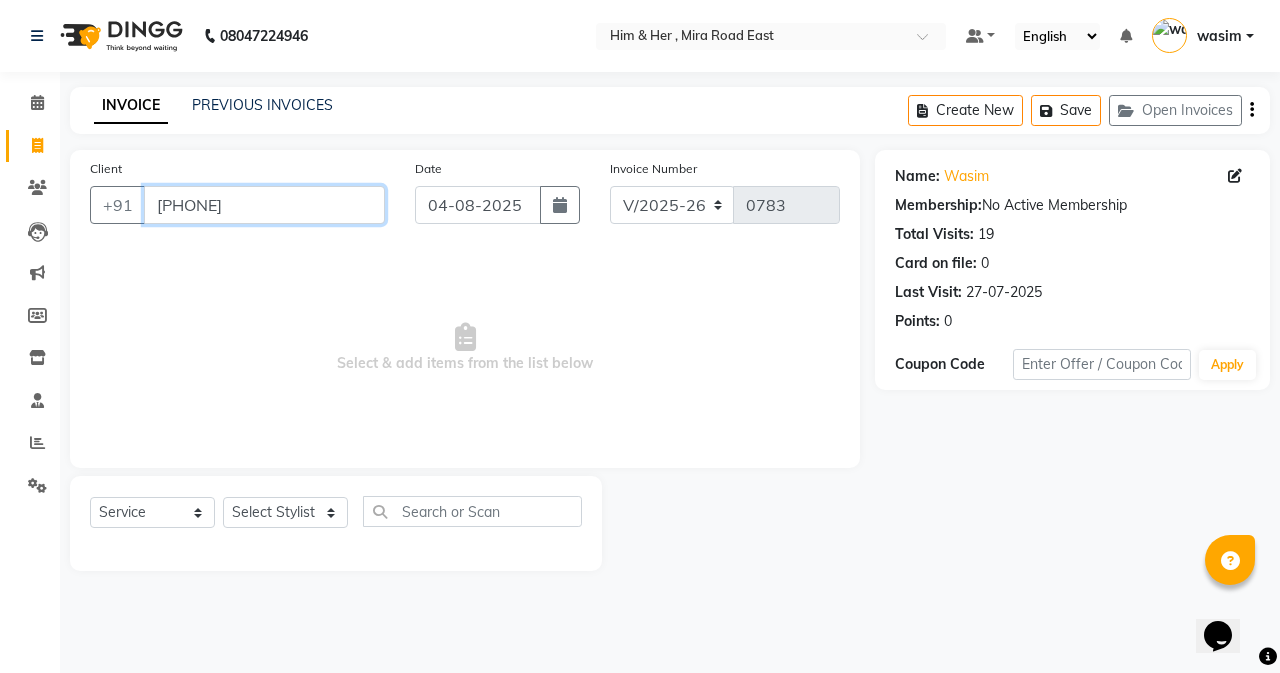 click on "[PHONE]" at bounding box center [264, 205] 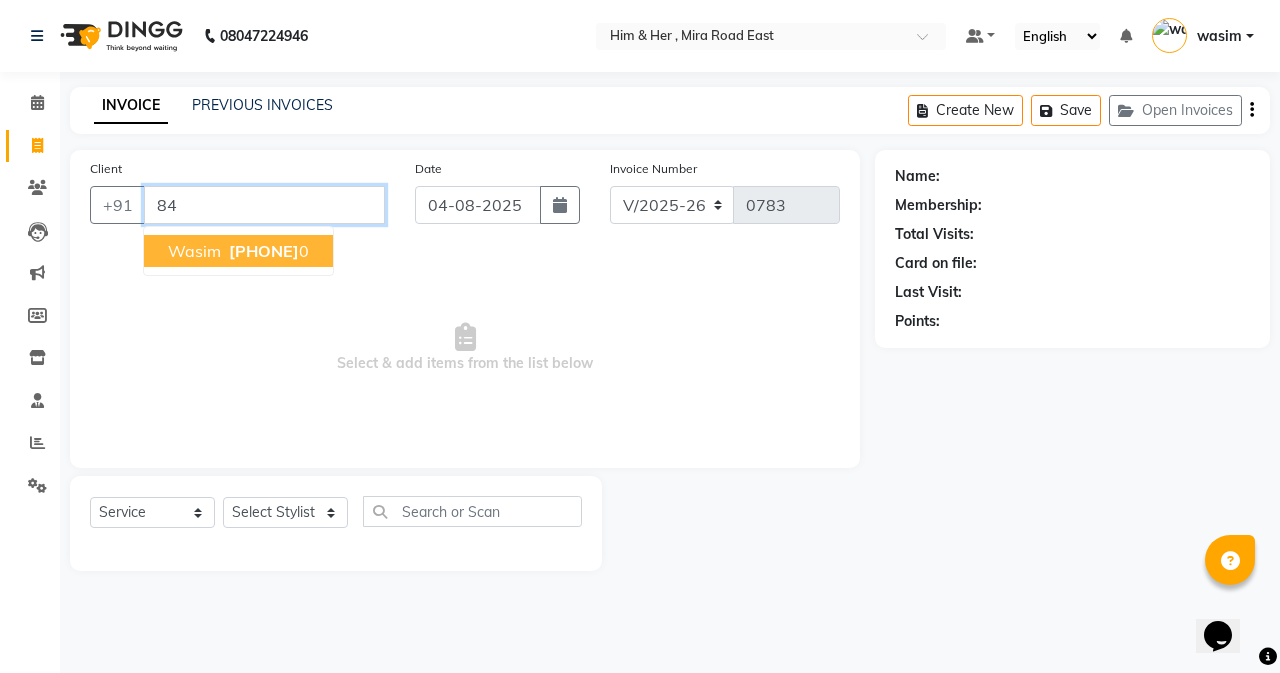 type on "8" 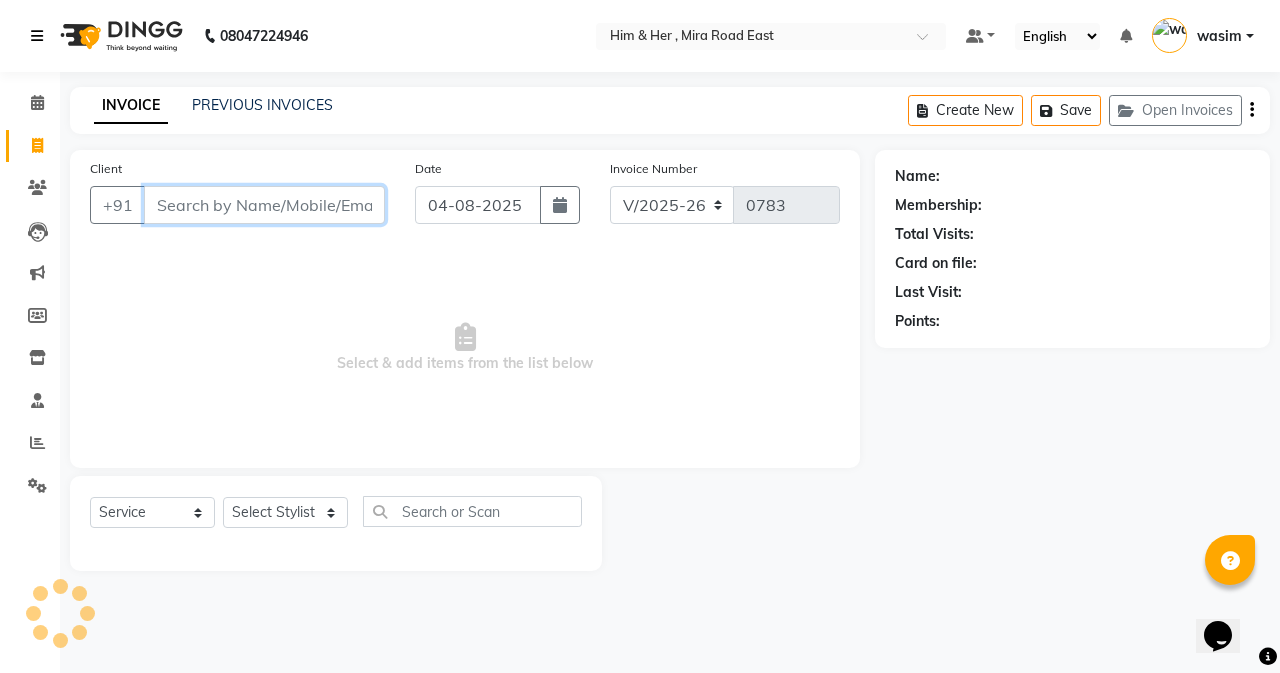 type 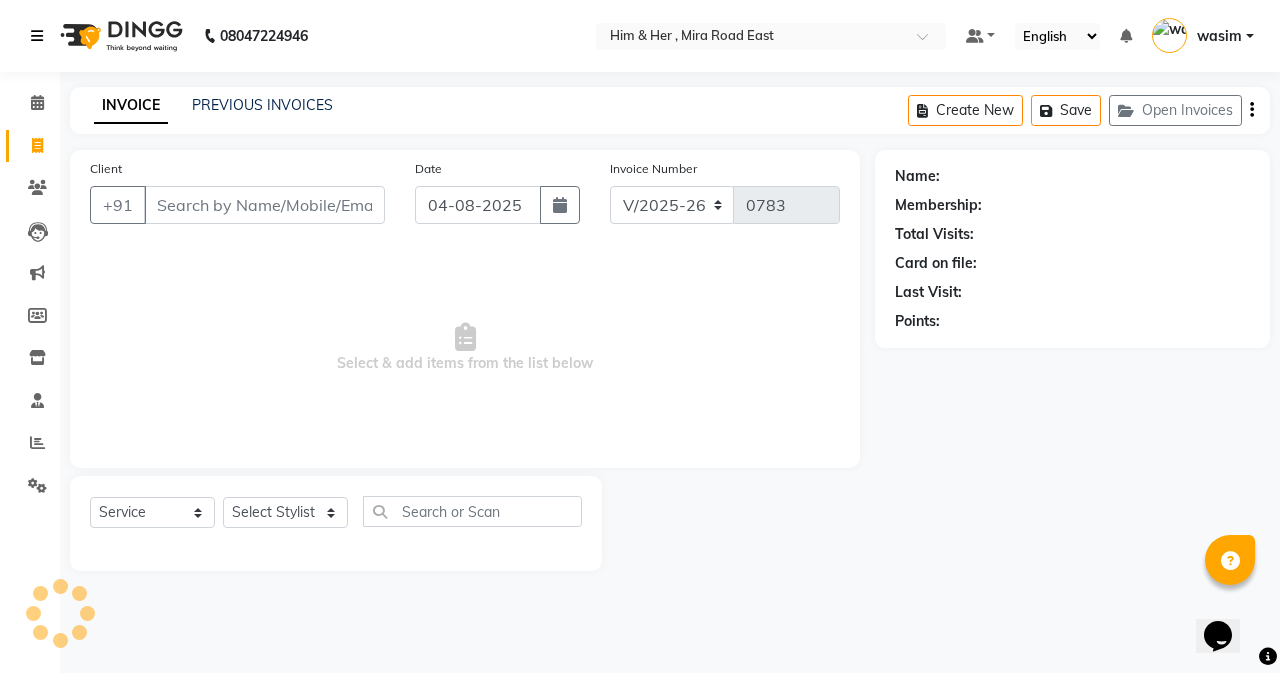 click at bounding box center [37, 36] 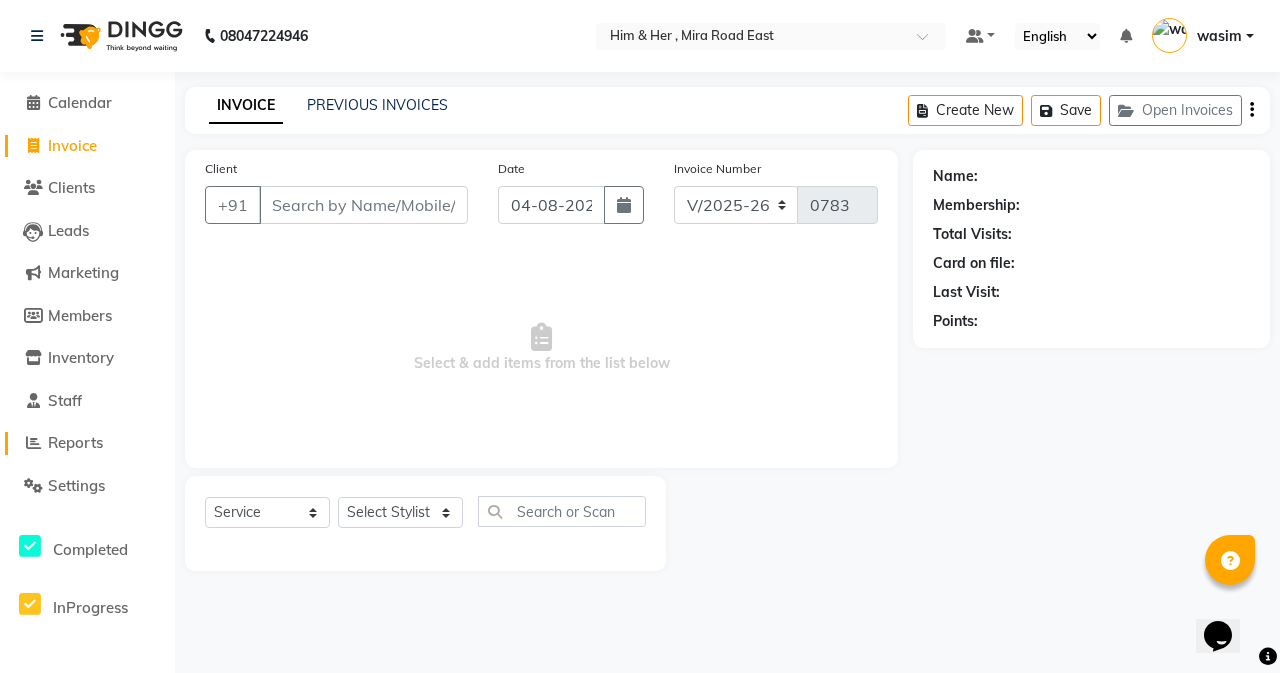 click on "Reports" 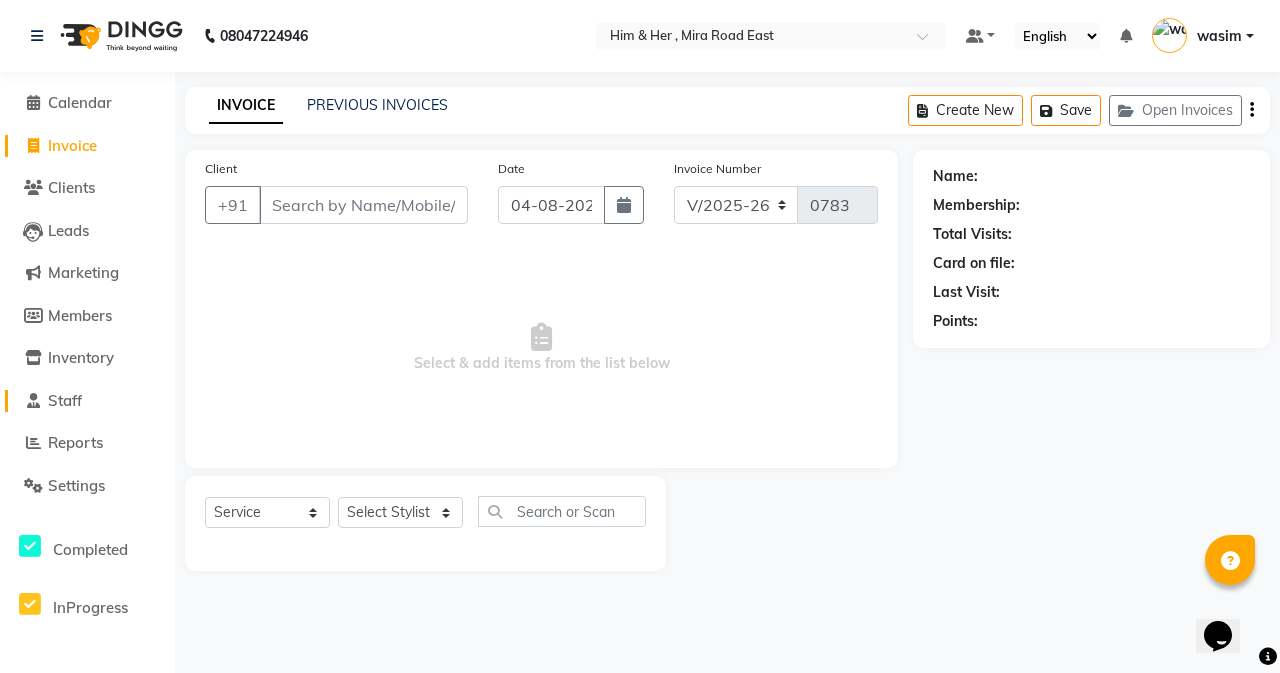 click on "Staff" 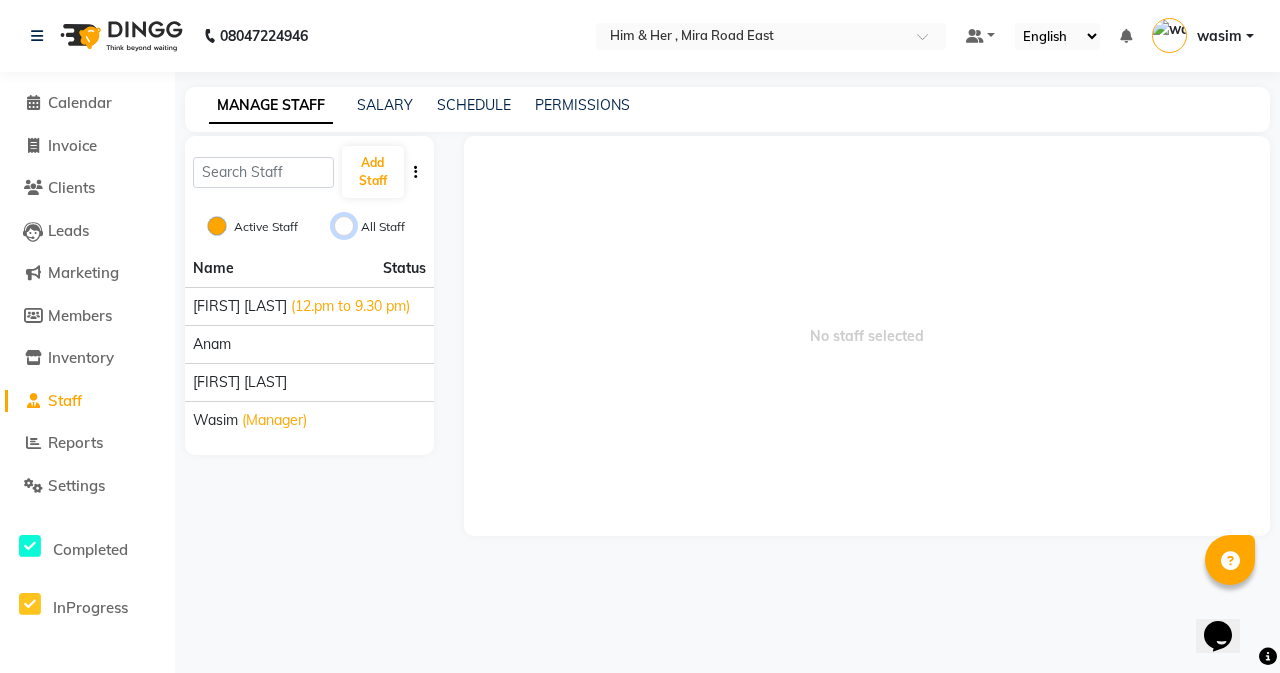 click on "All Staff" at bounding box center (344, 226) 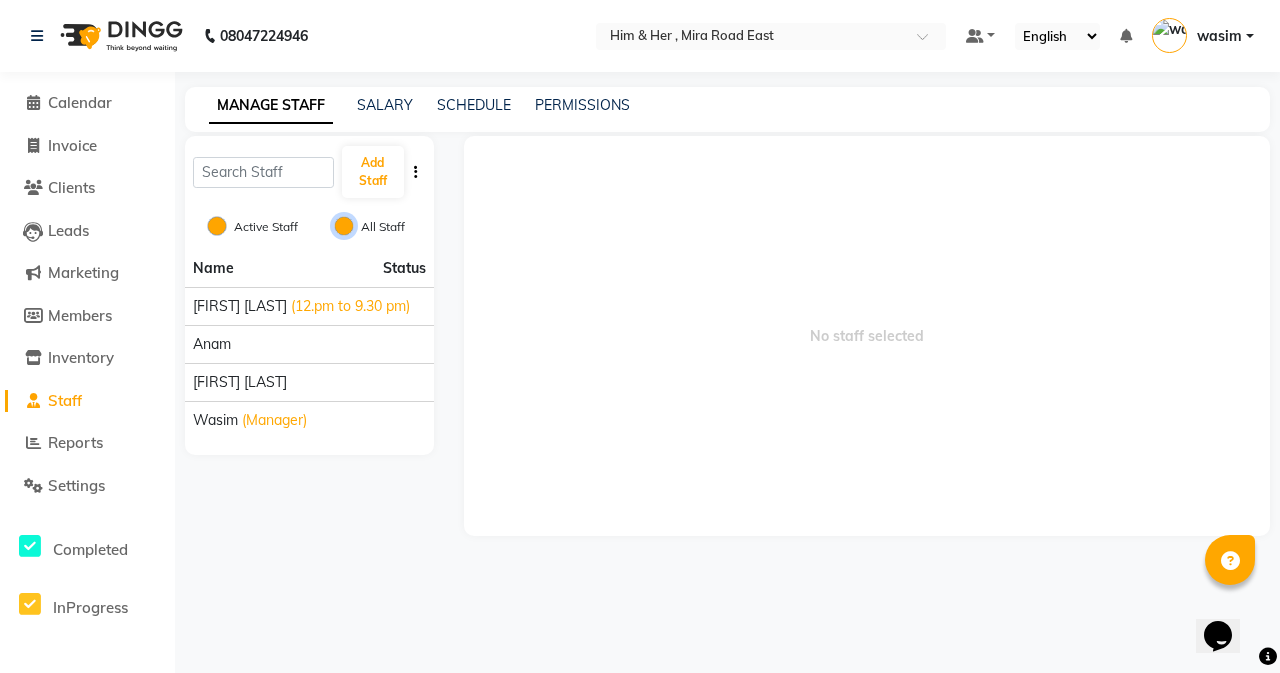 radio on "false" 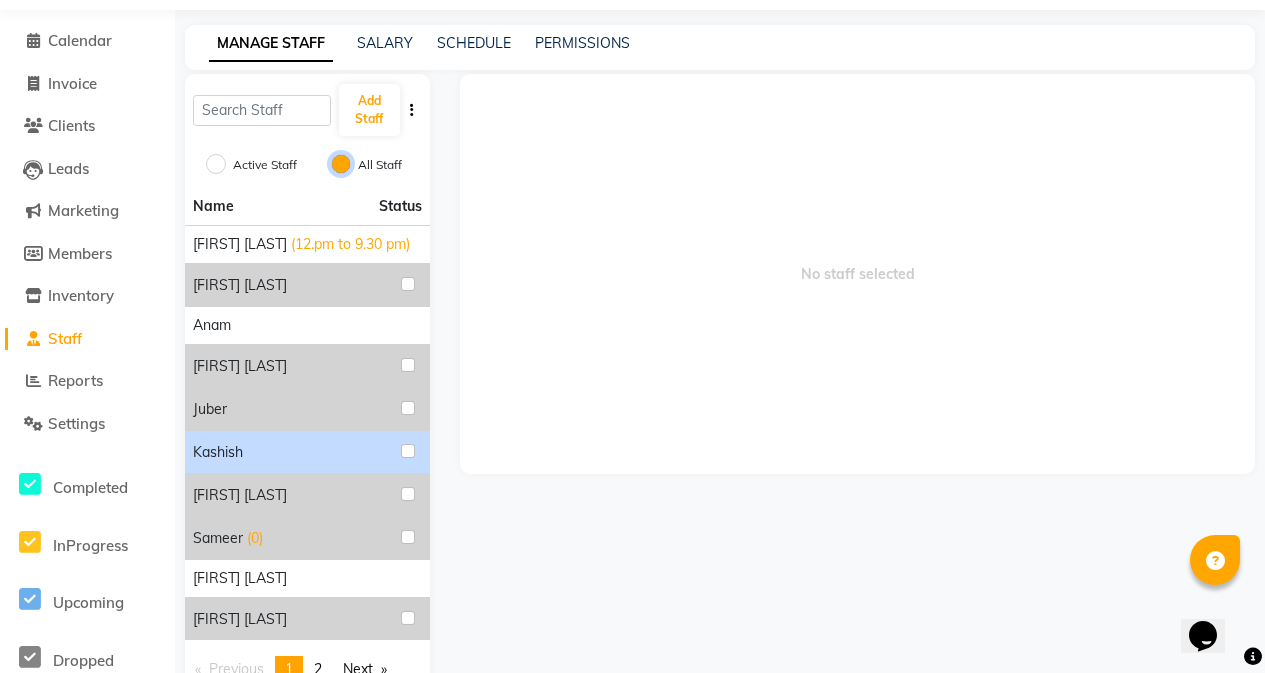 scroll, scrollTop: 18, scrollLeft: 0, axis: vertical 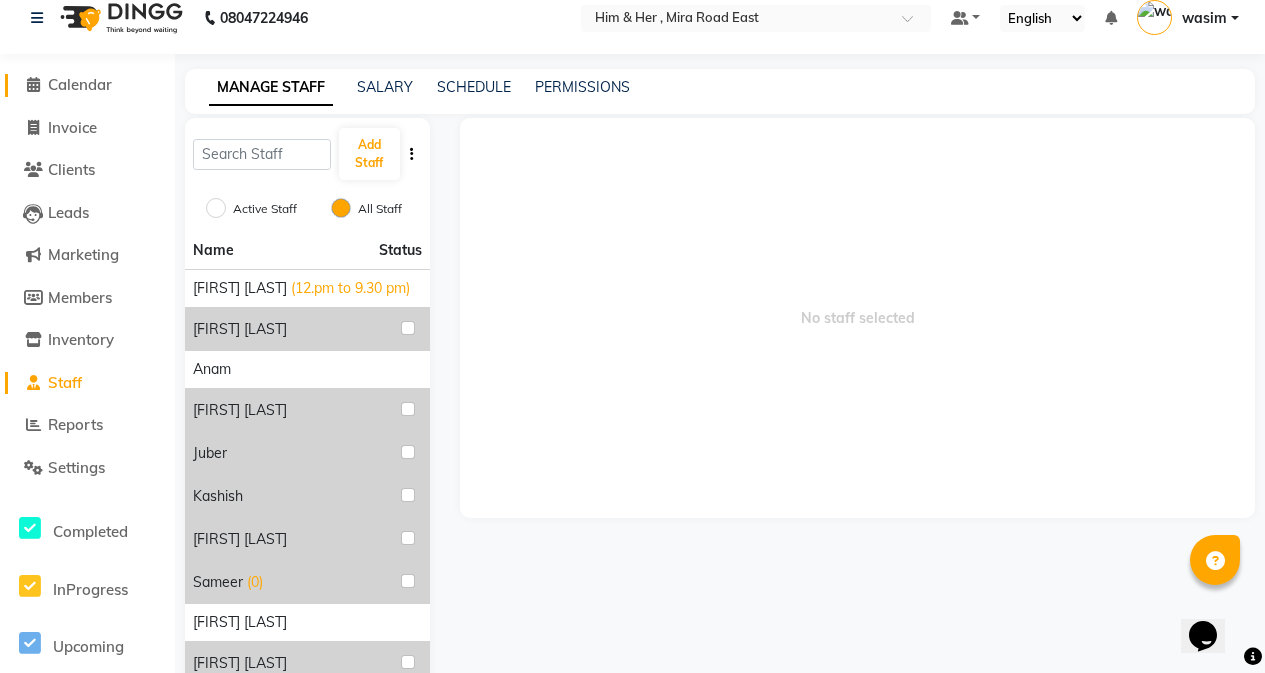 click on "Calendar" 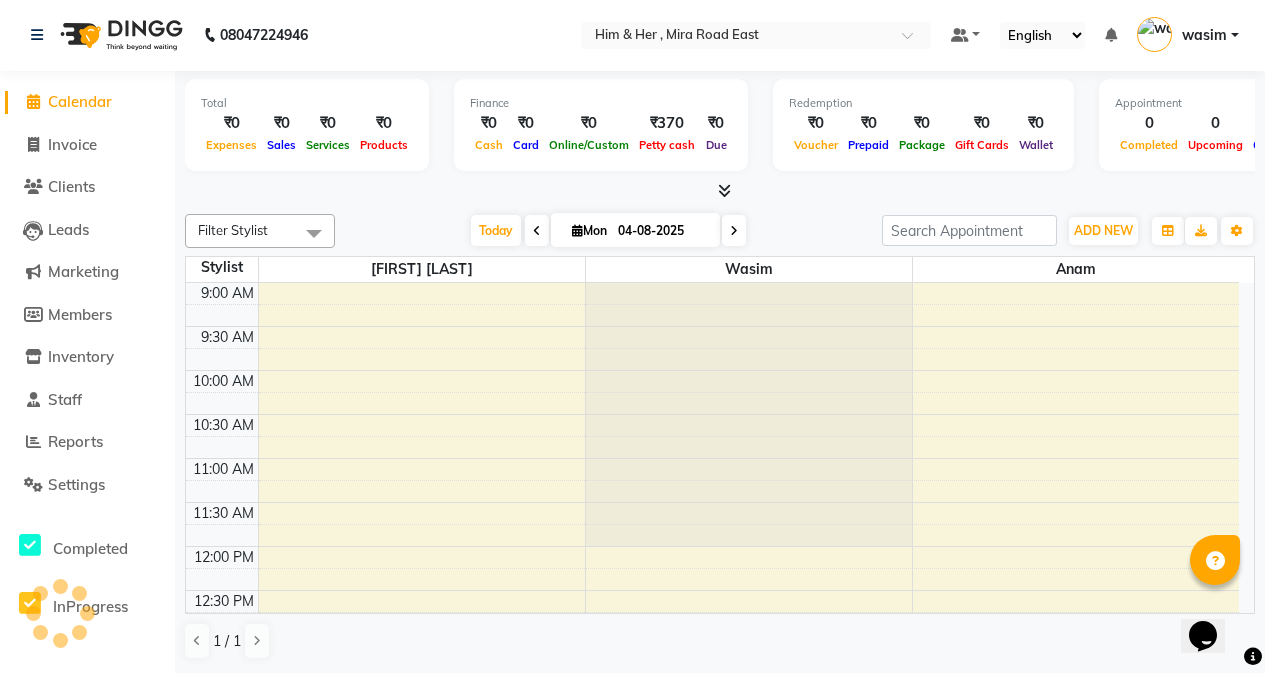 scroll, scrollTop: 0, scrollLeft: 0, axis: both 